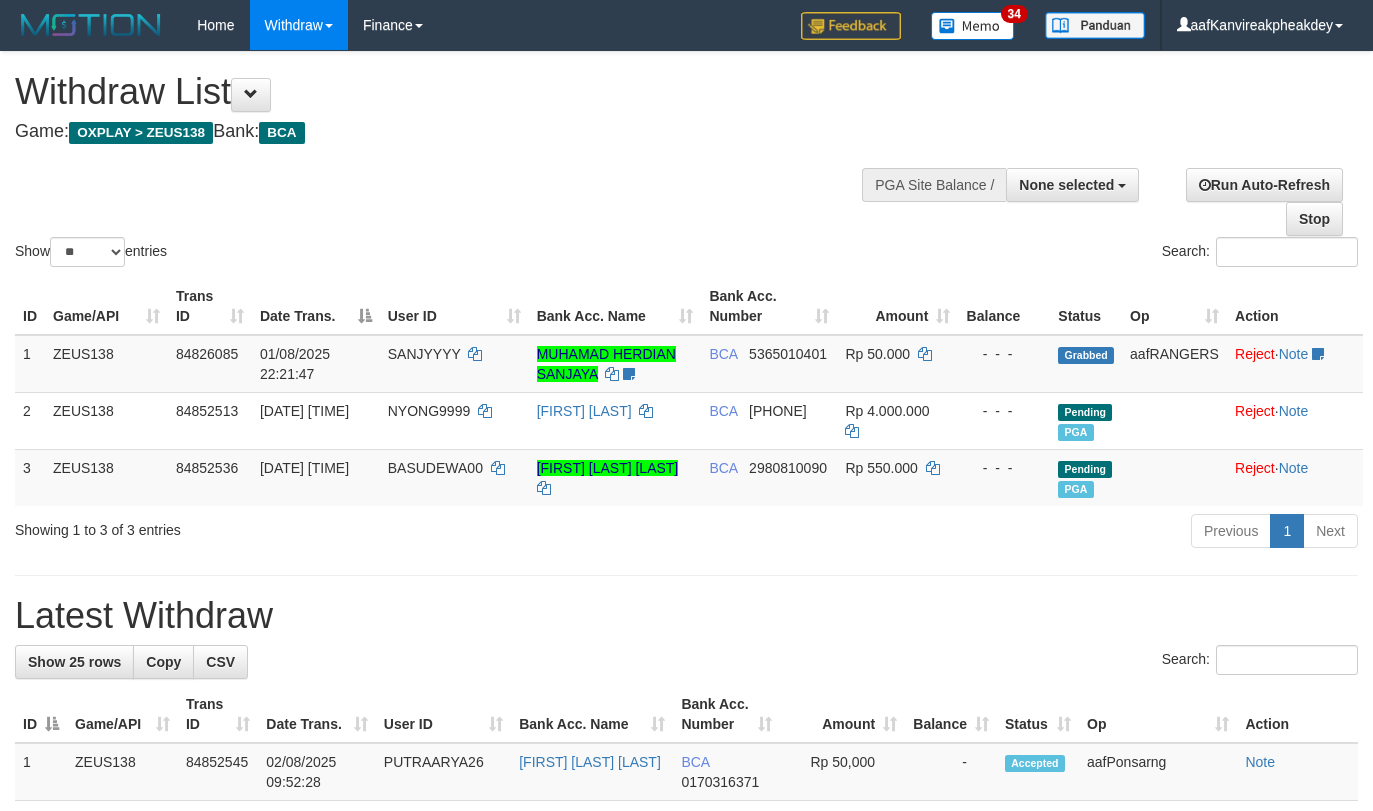 select 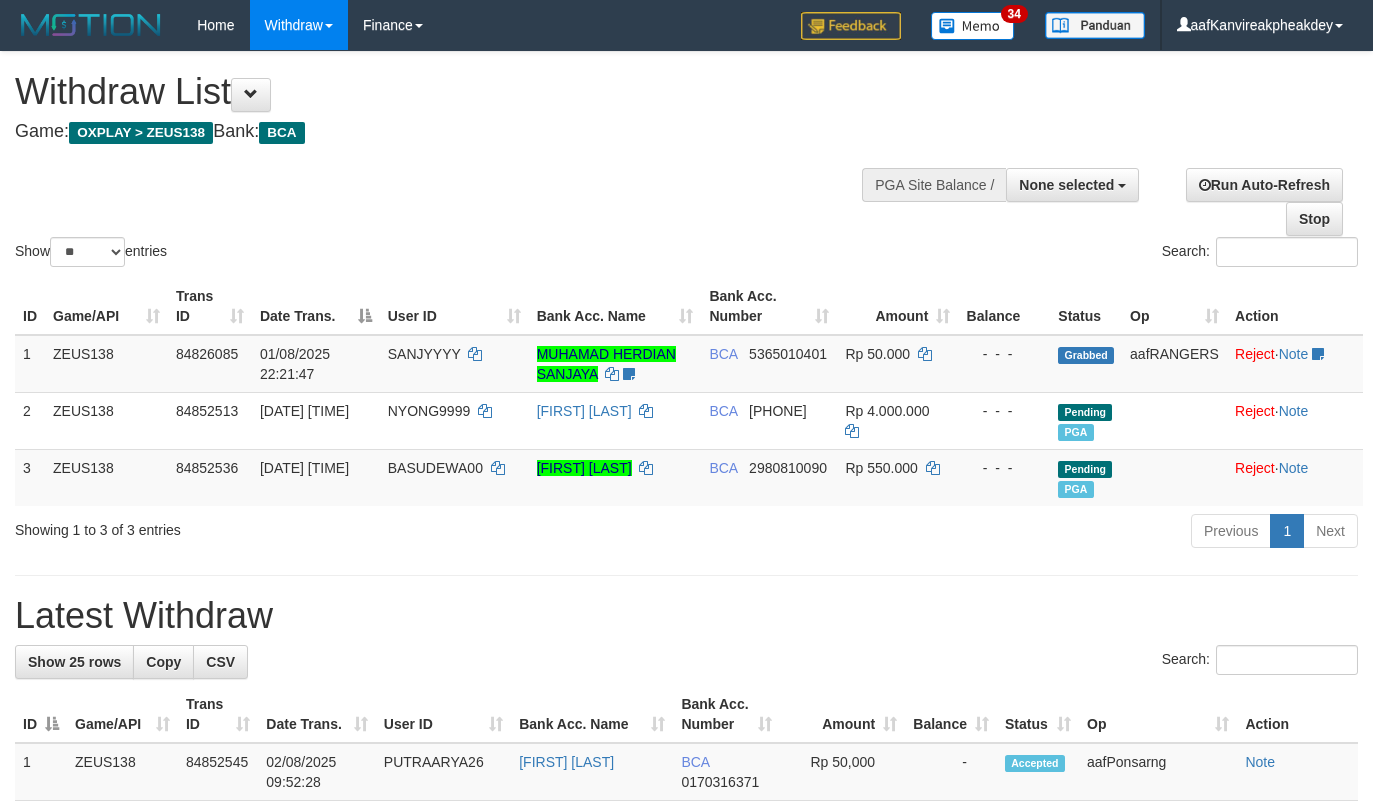 select 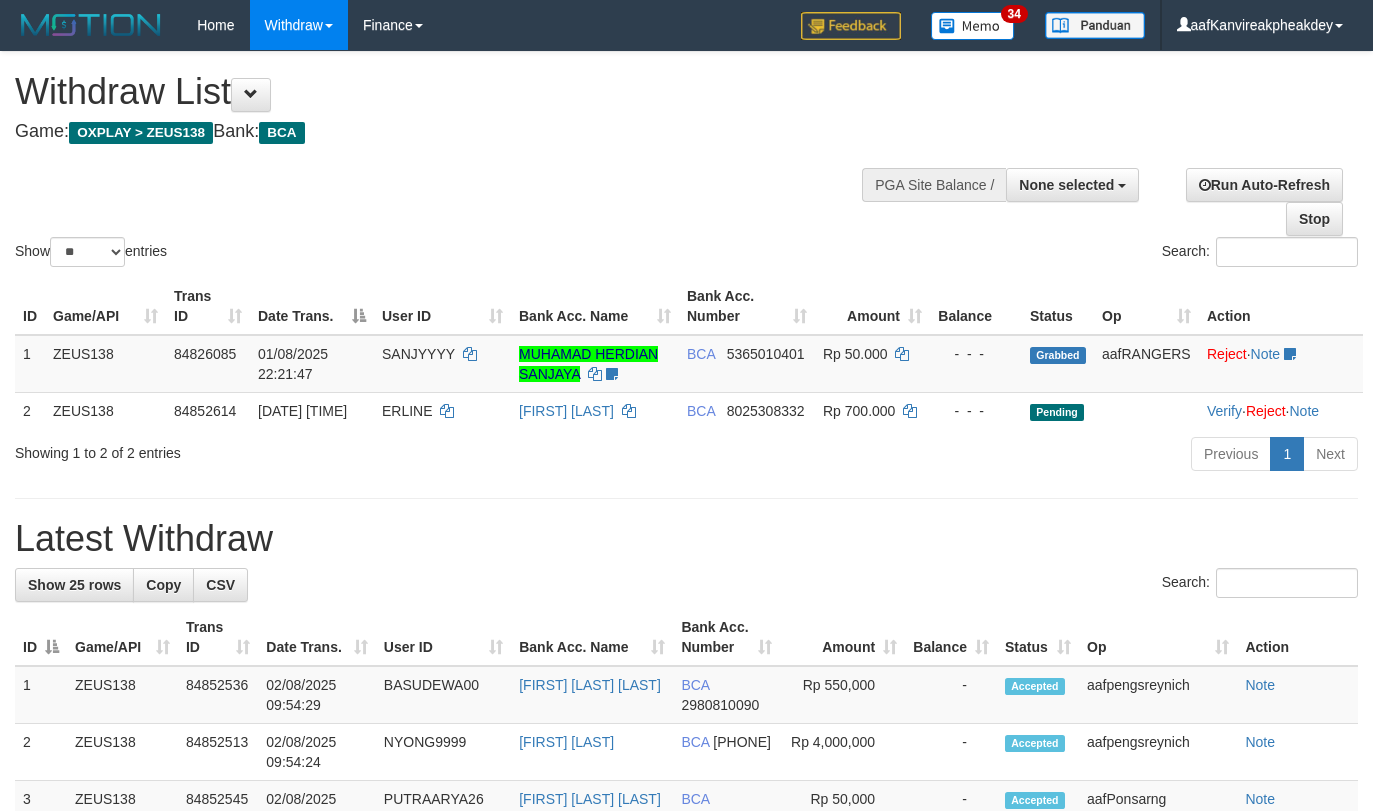 select 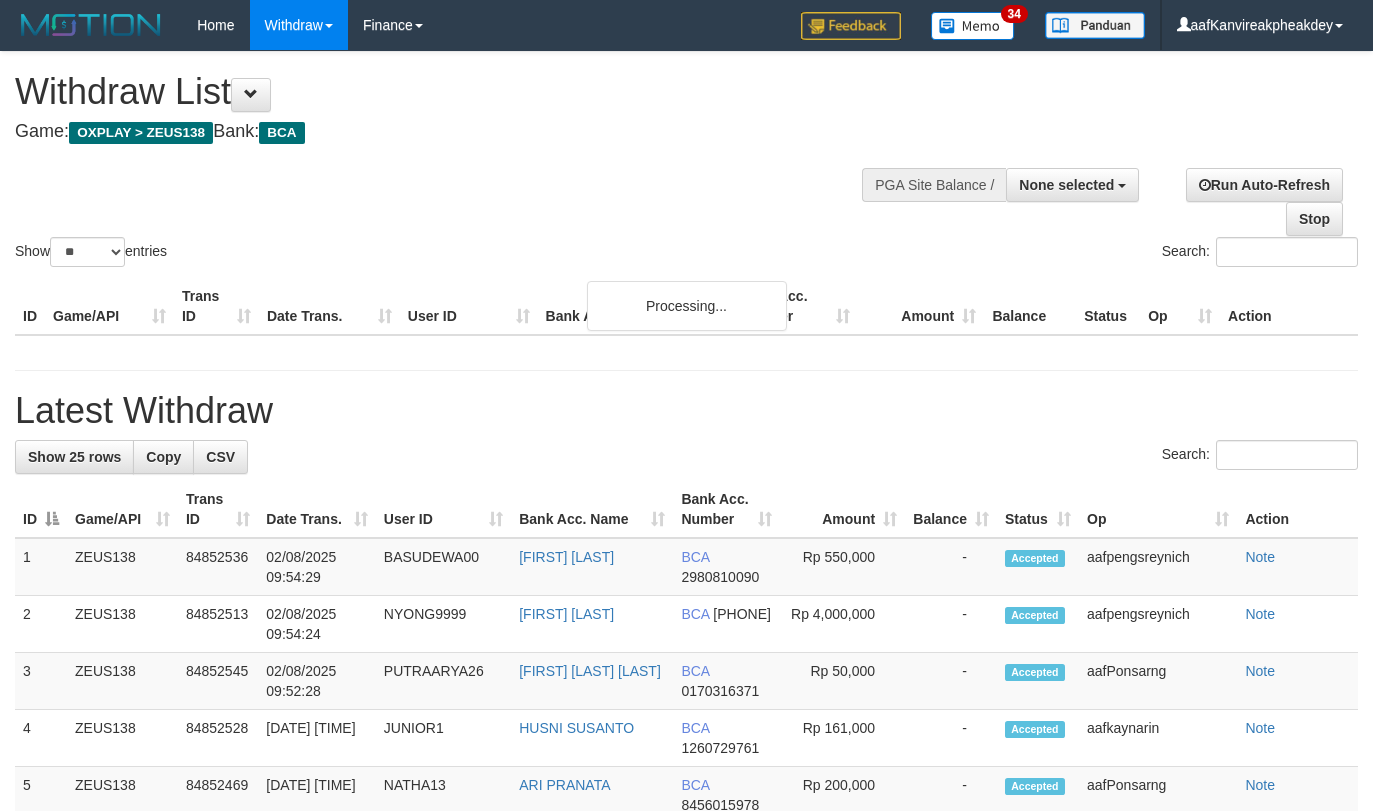 select 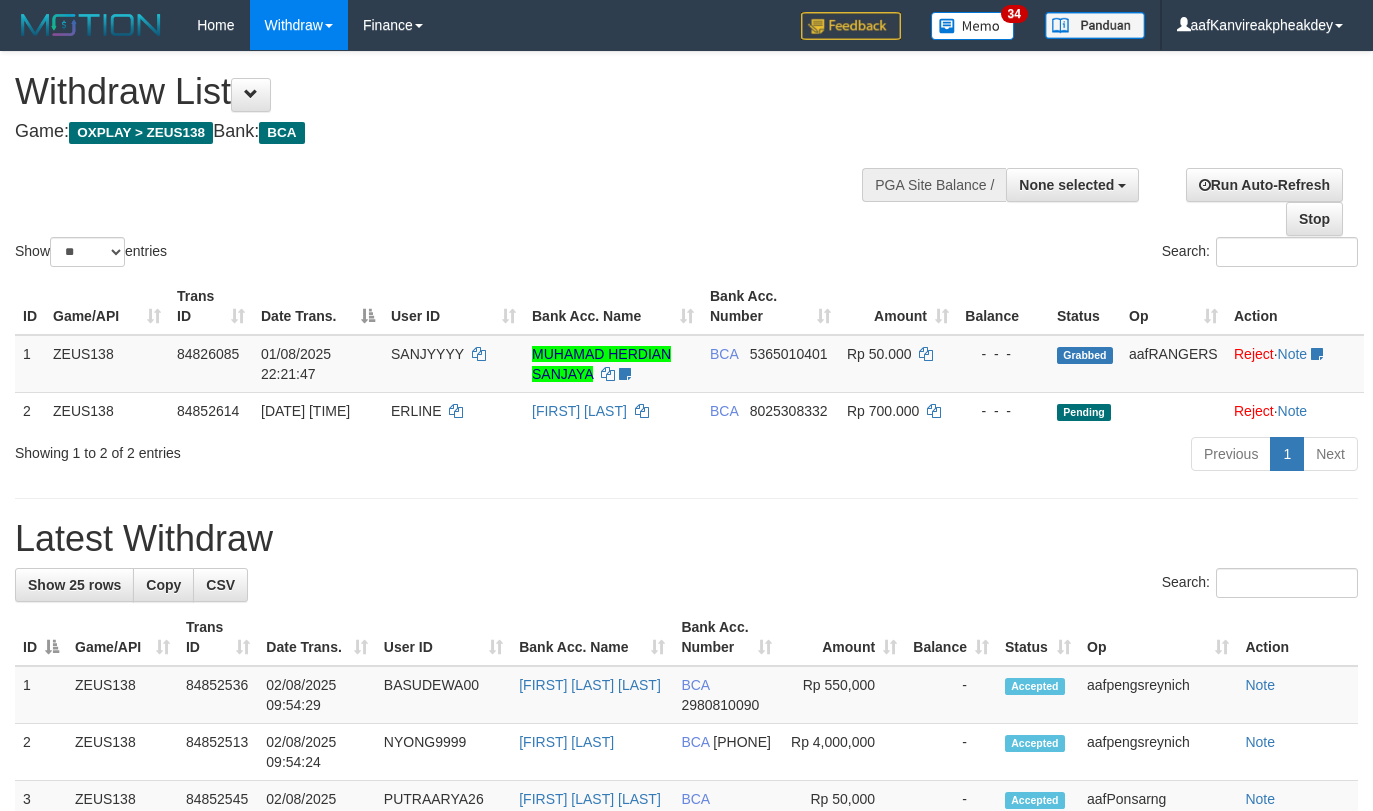 select 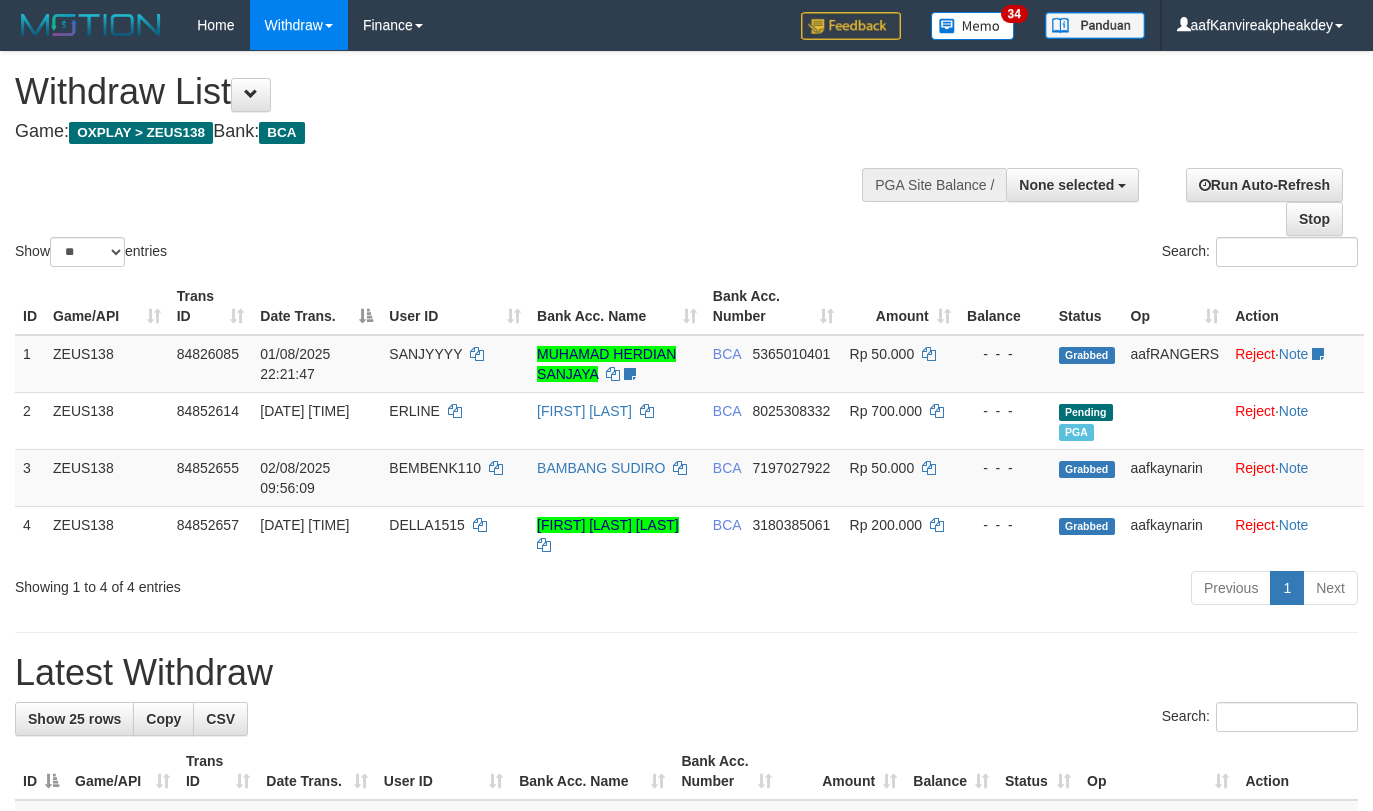 select 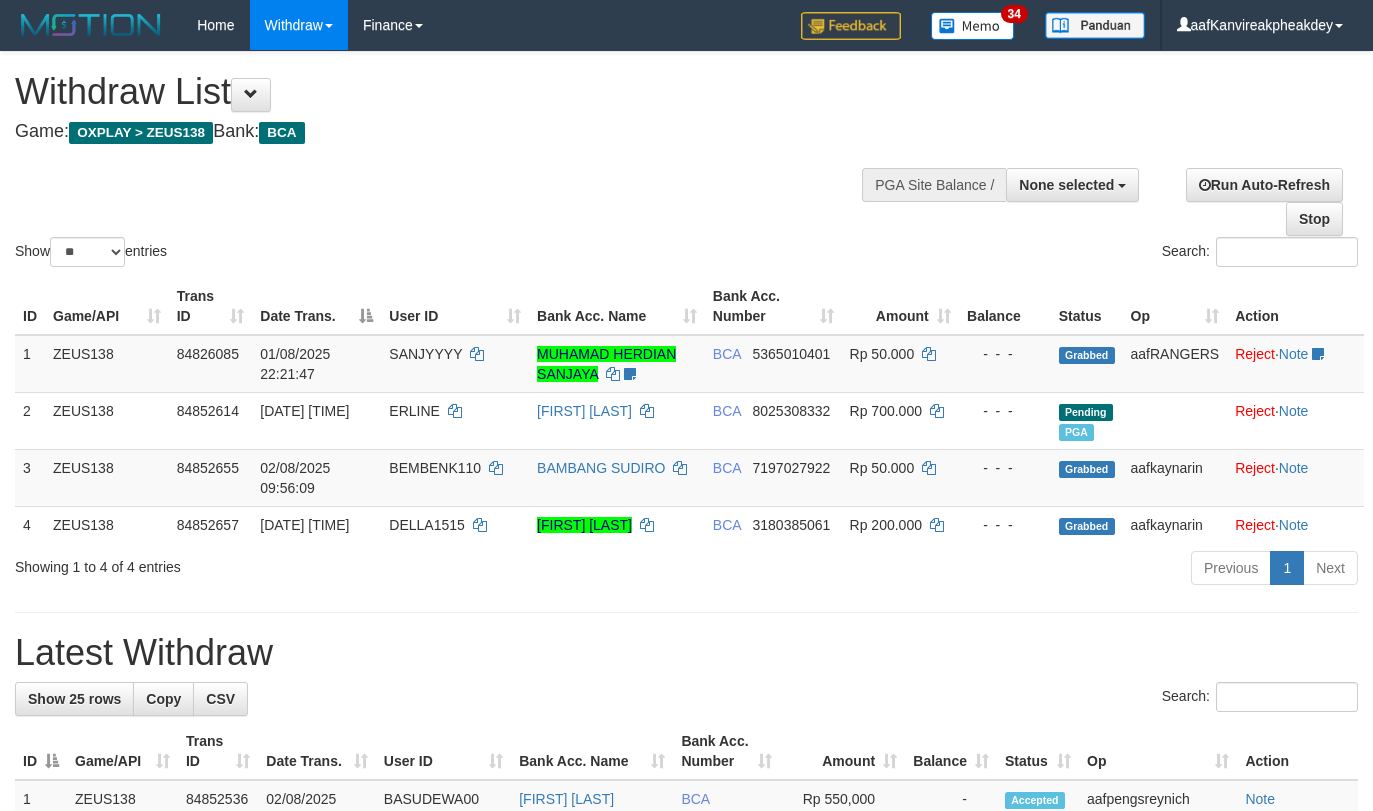 select 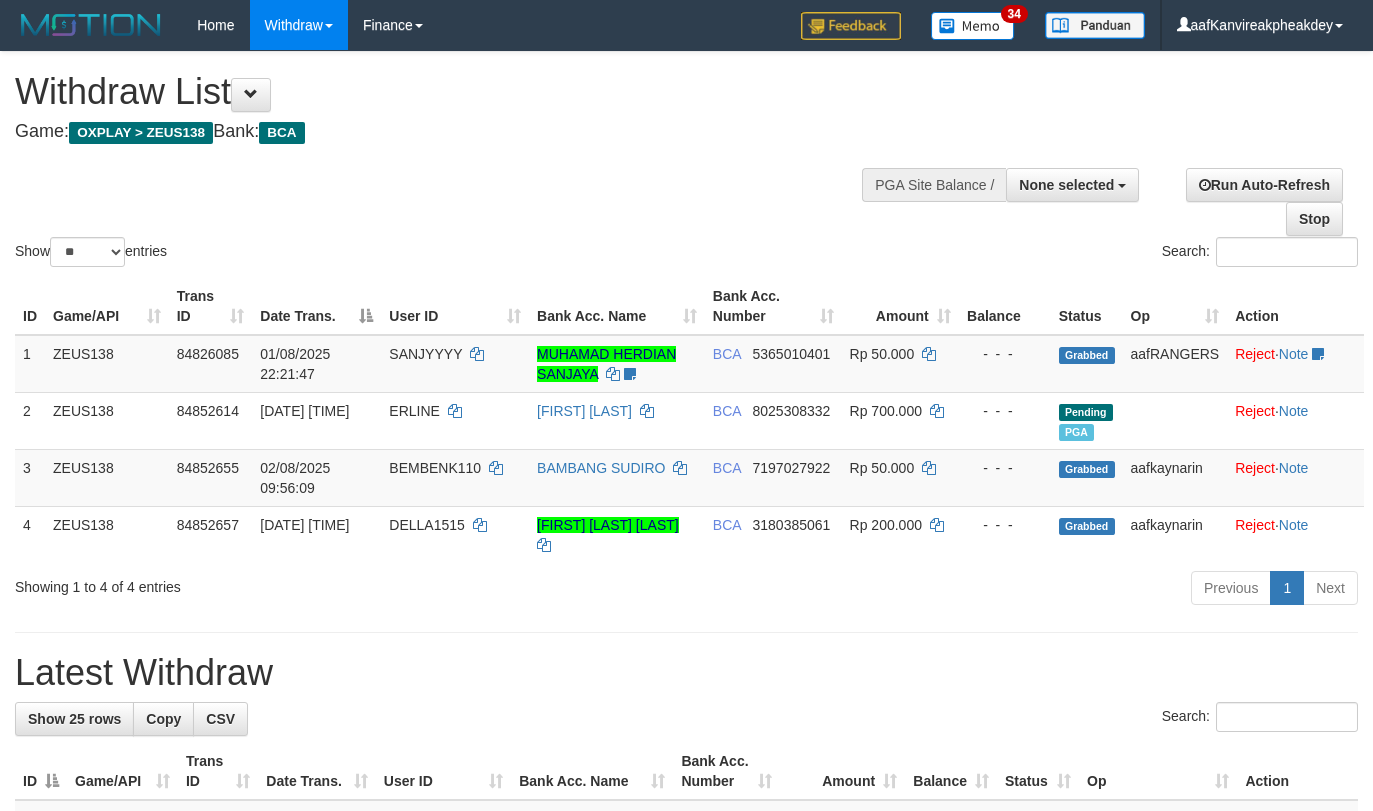 select 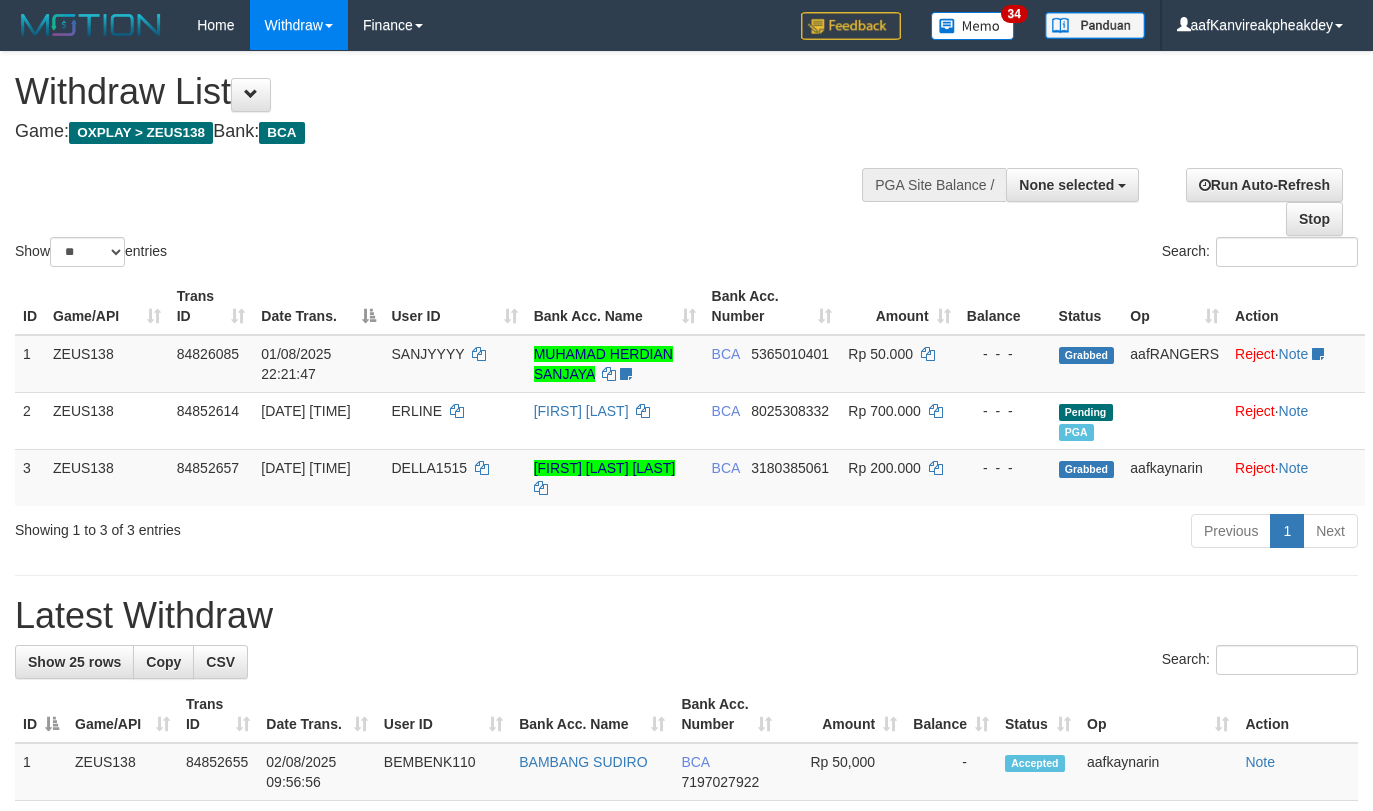 select 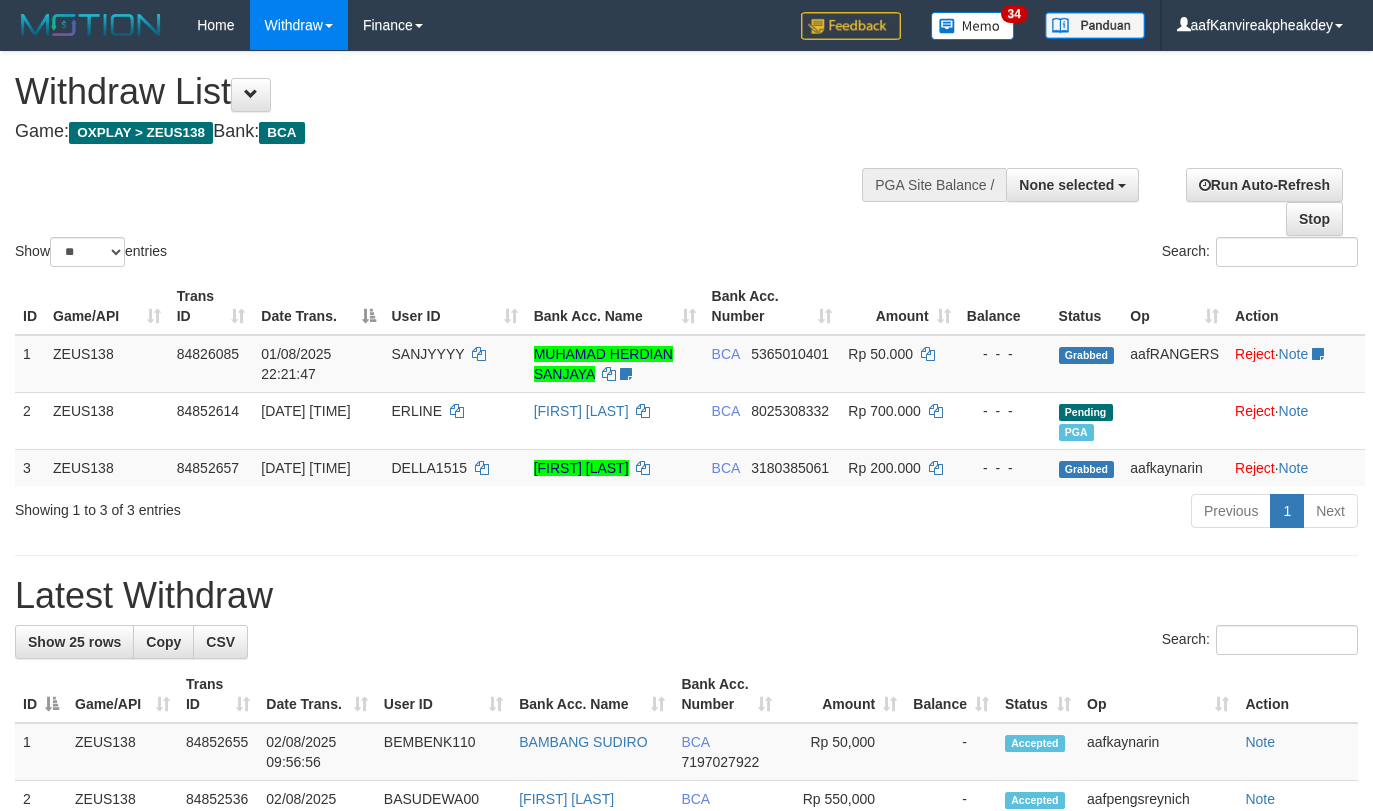 select 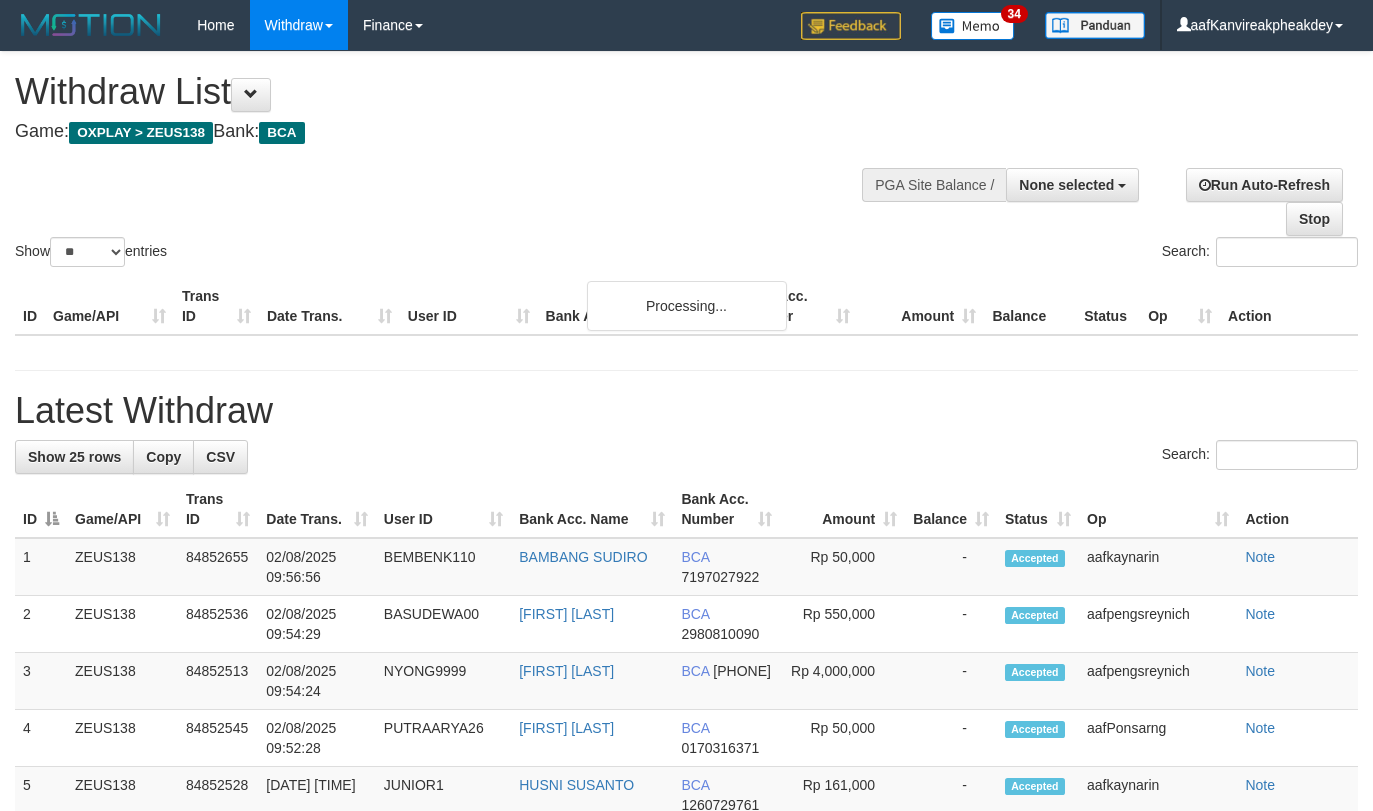 select 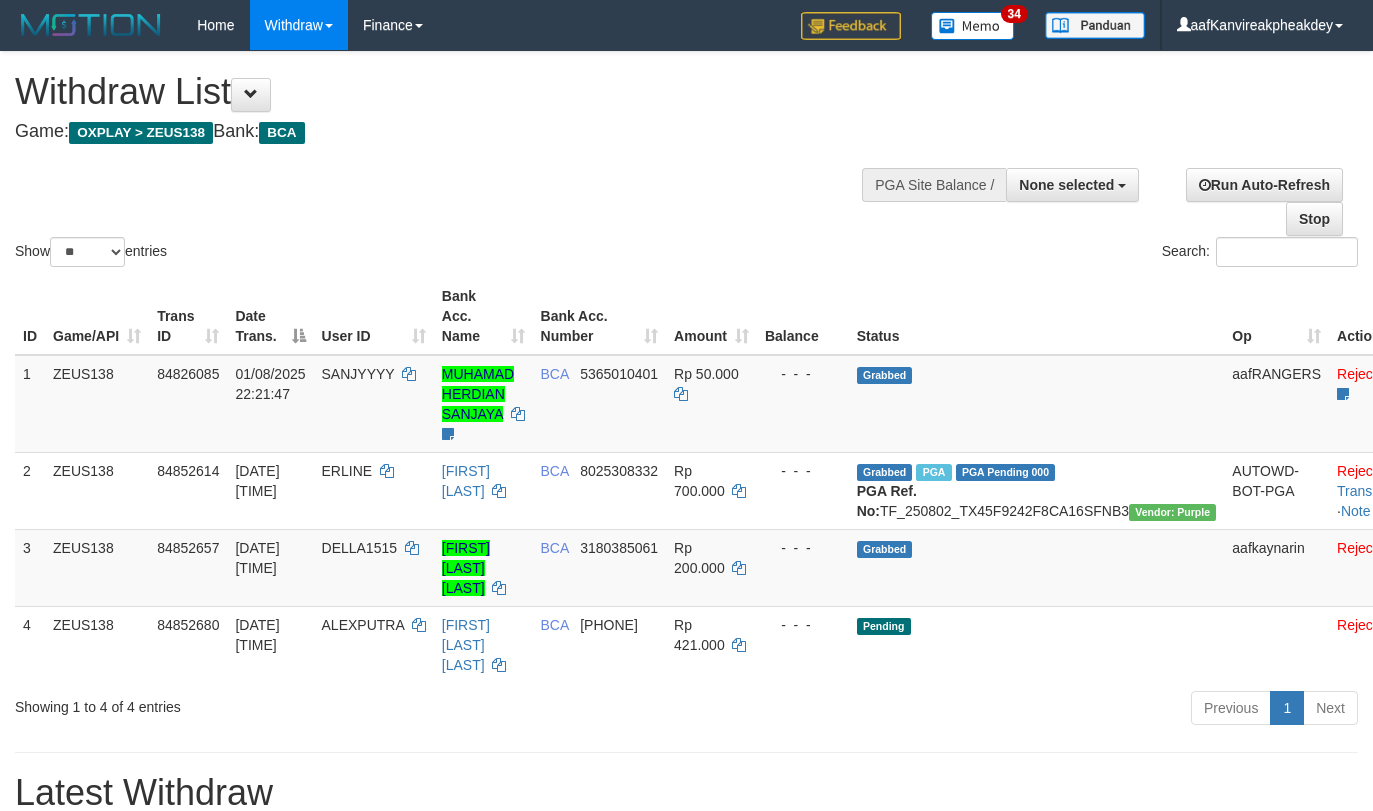 select 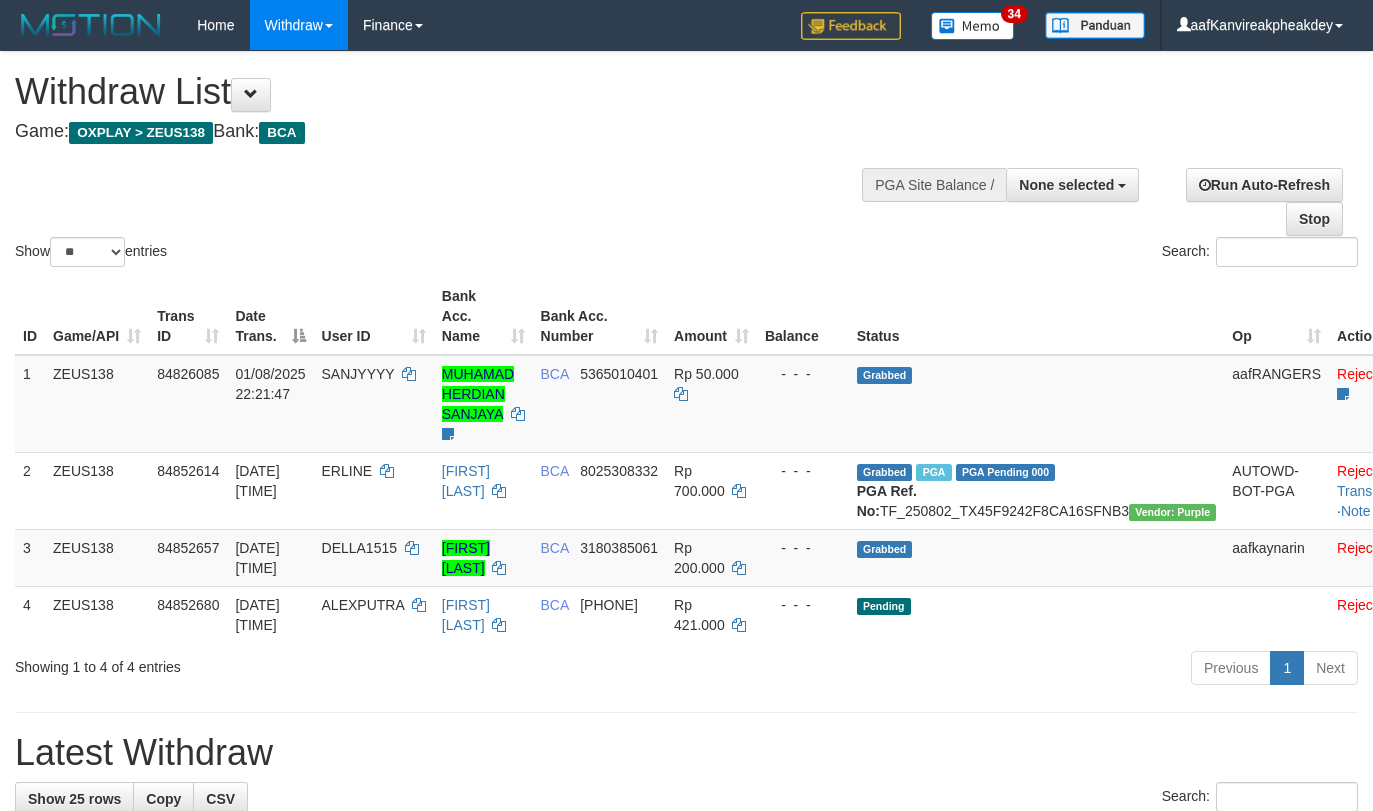 select 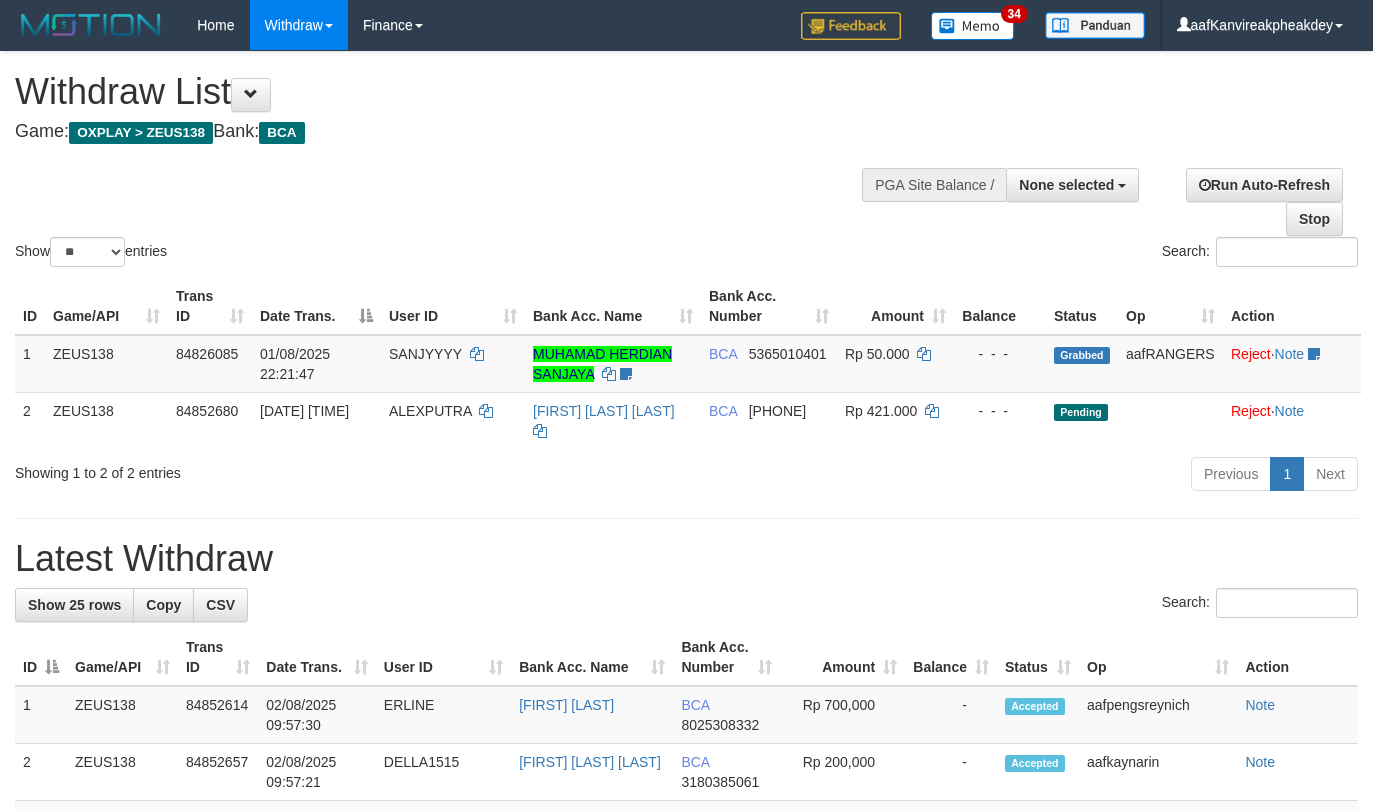 select 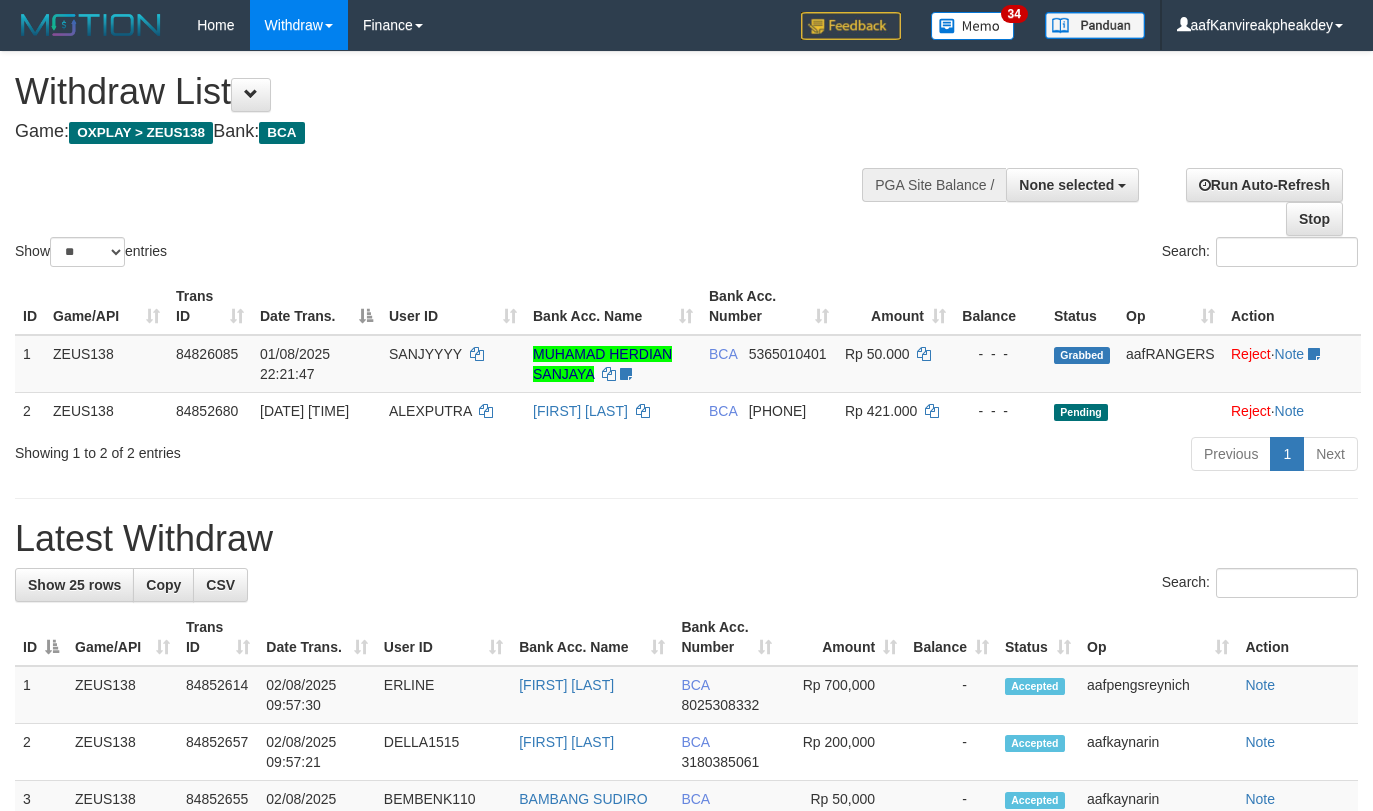 select 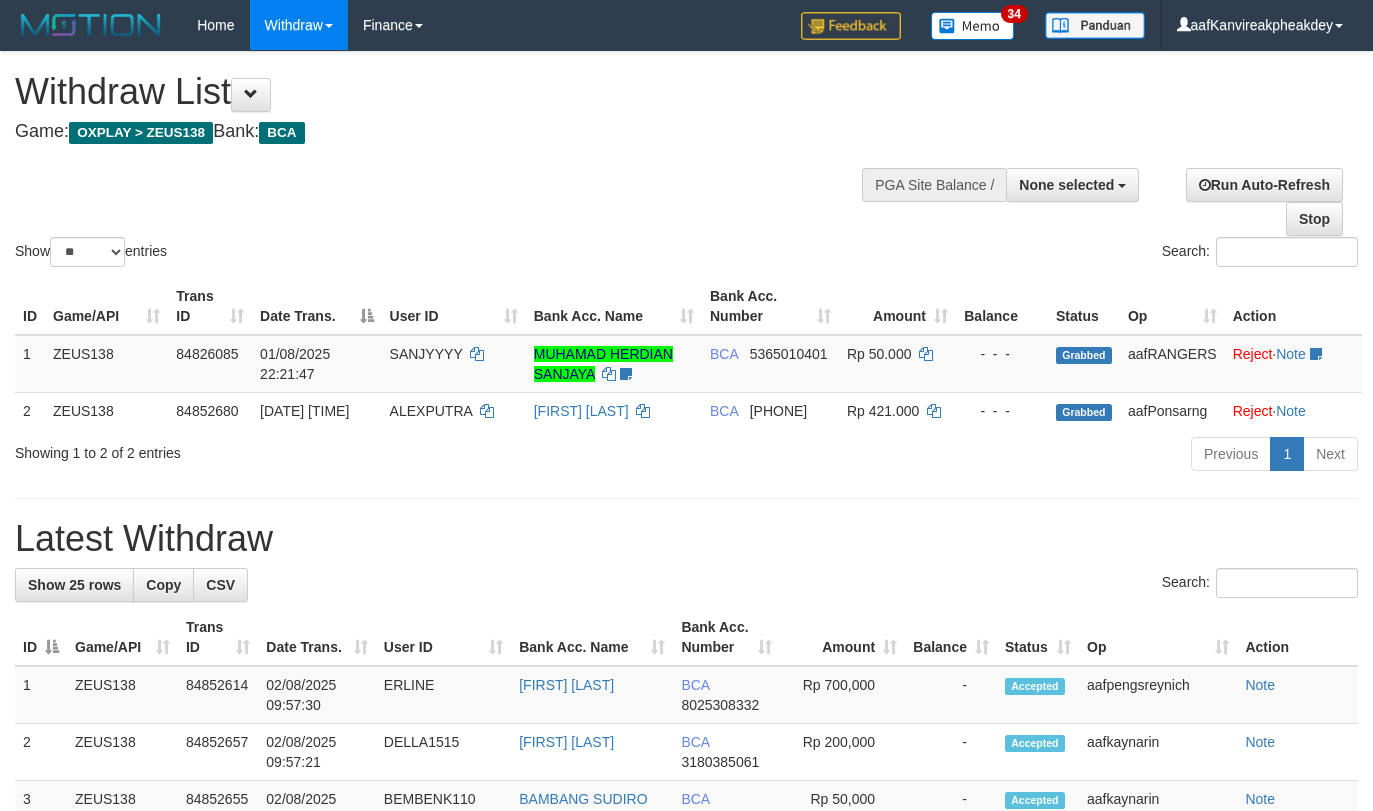 select 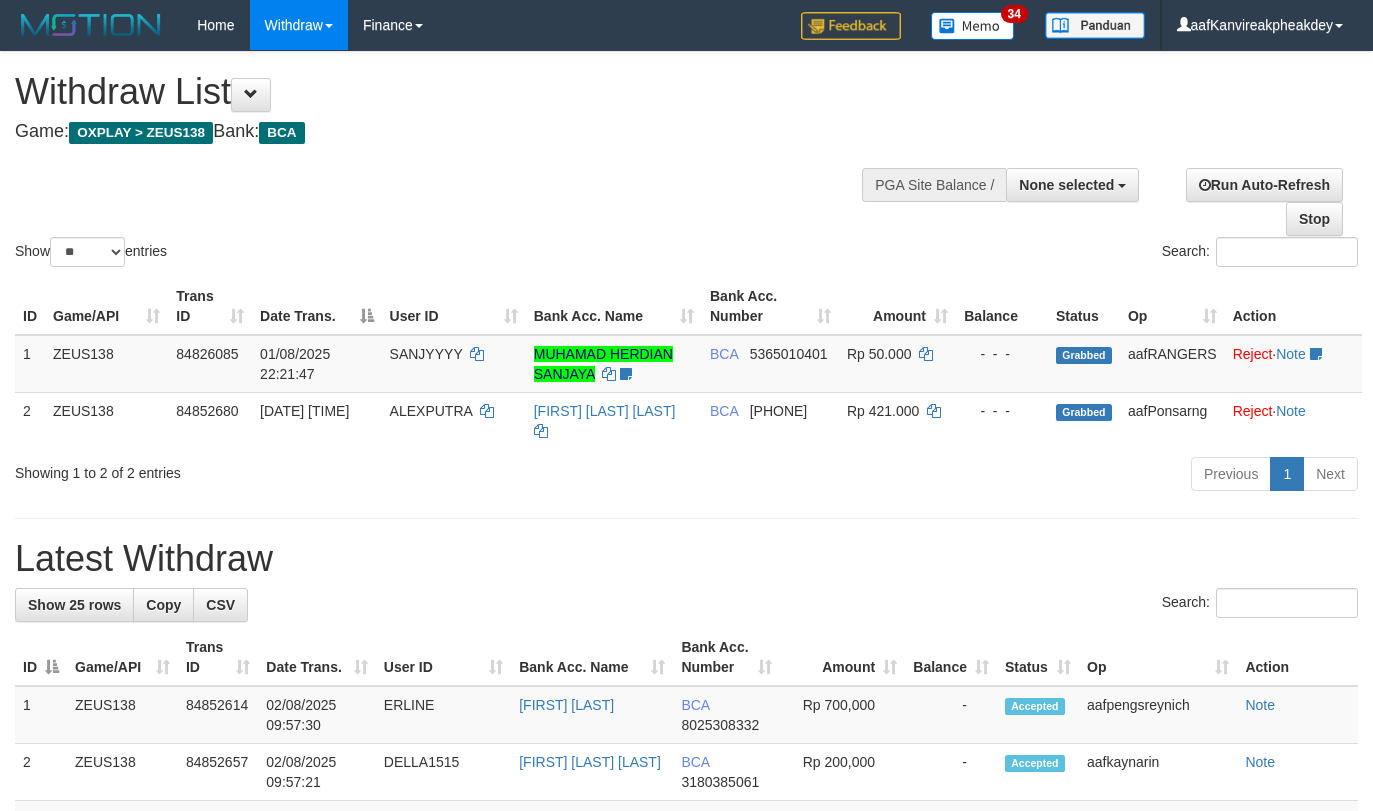 select 